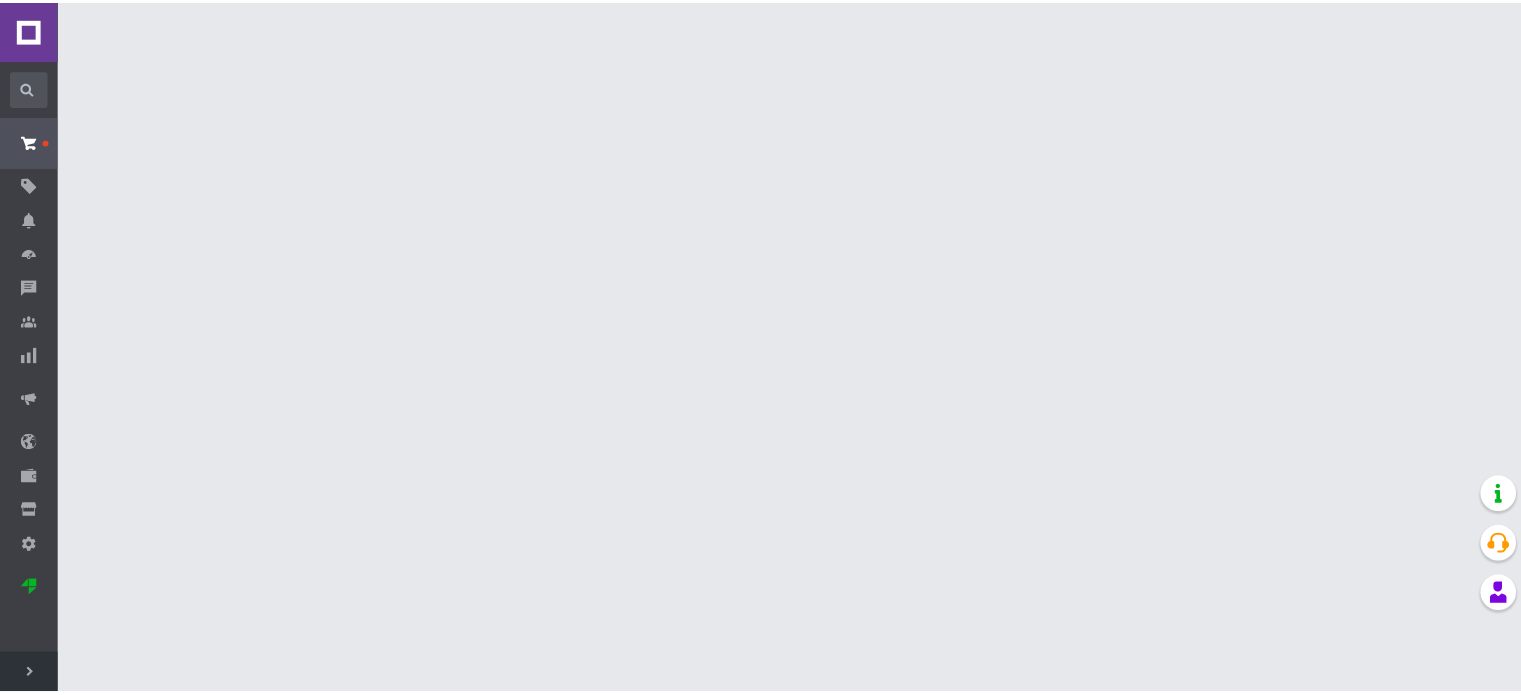 scroll, scrollTop: 0, scrollLeft: 0, axis: both 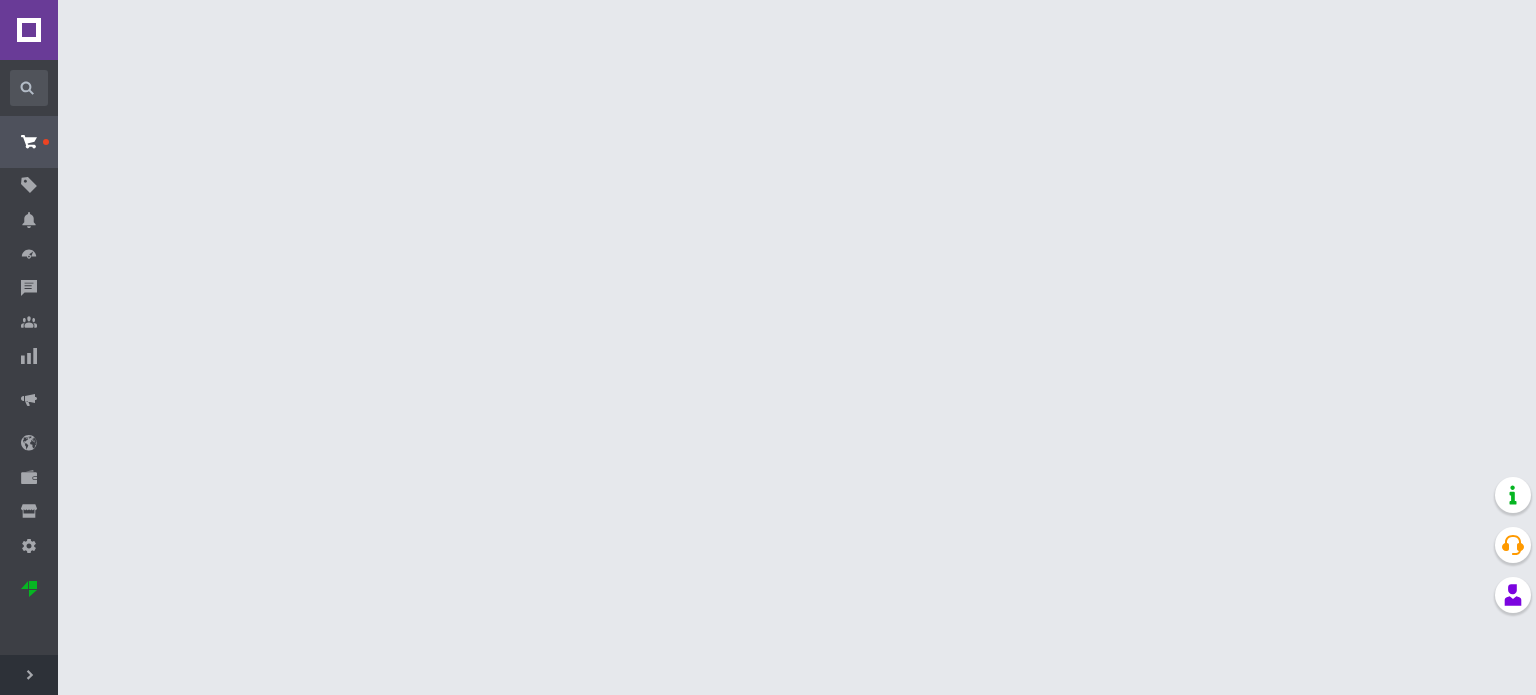 click on "Розгорнути" at bounding box center (29, 675) 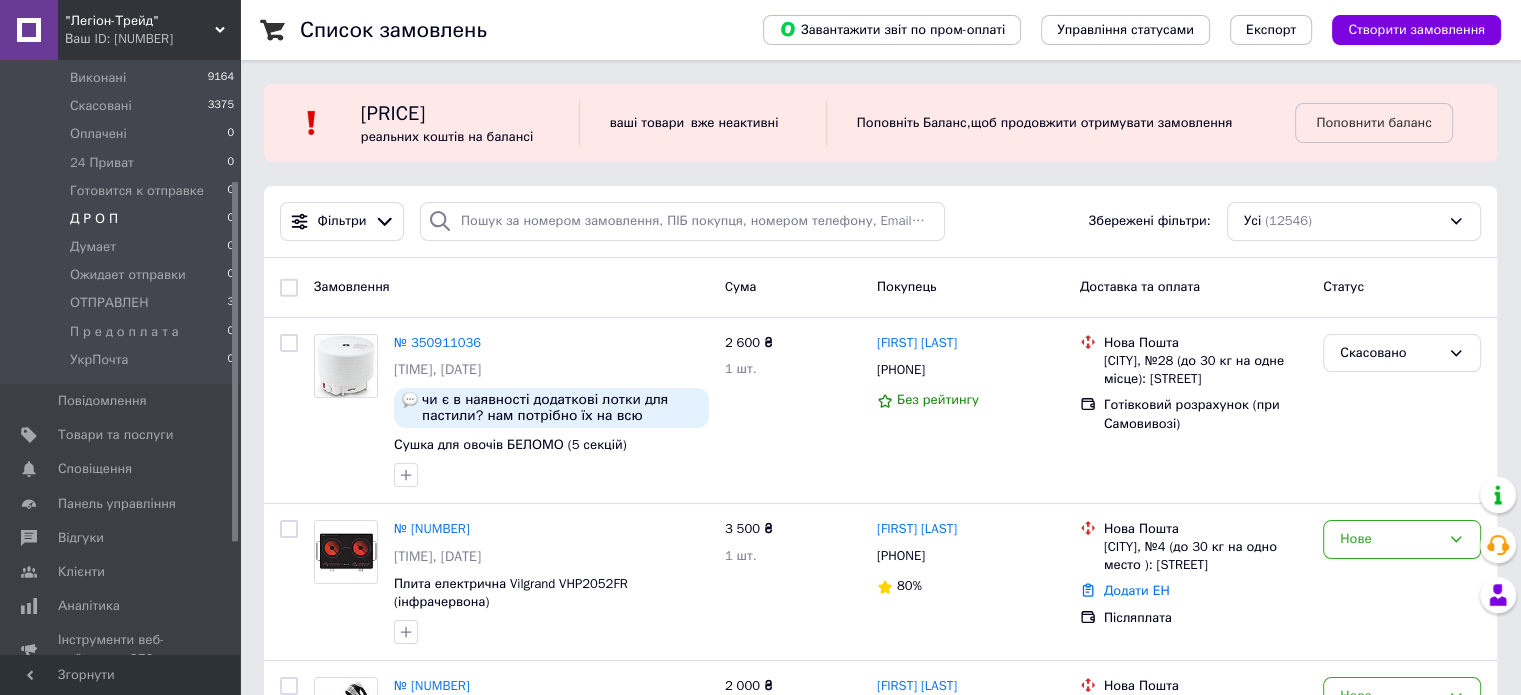scroll, scrollTop: 200, scrollLeft: 0, axis: vertical 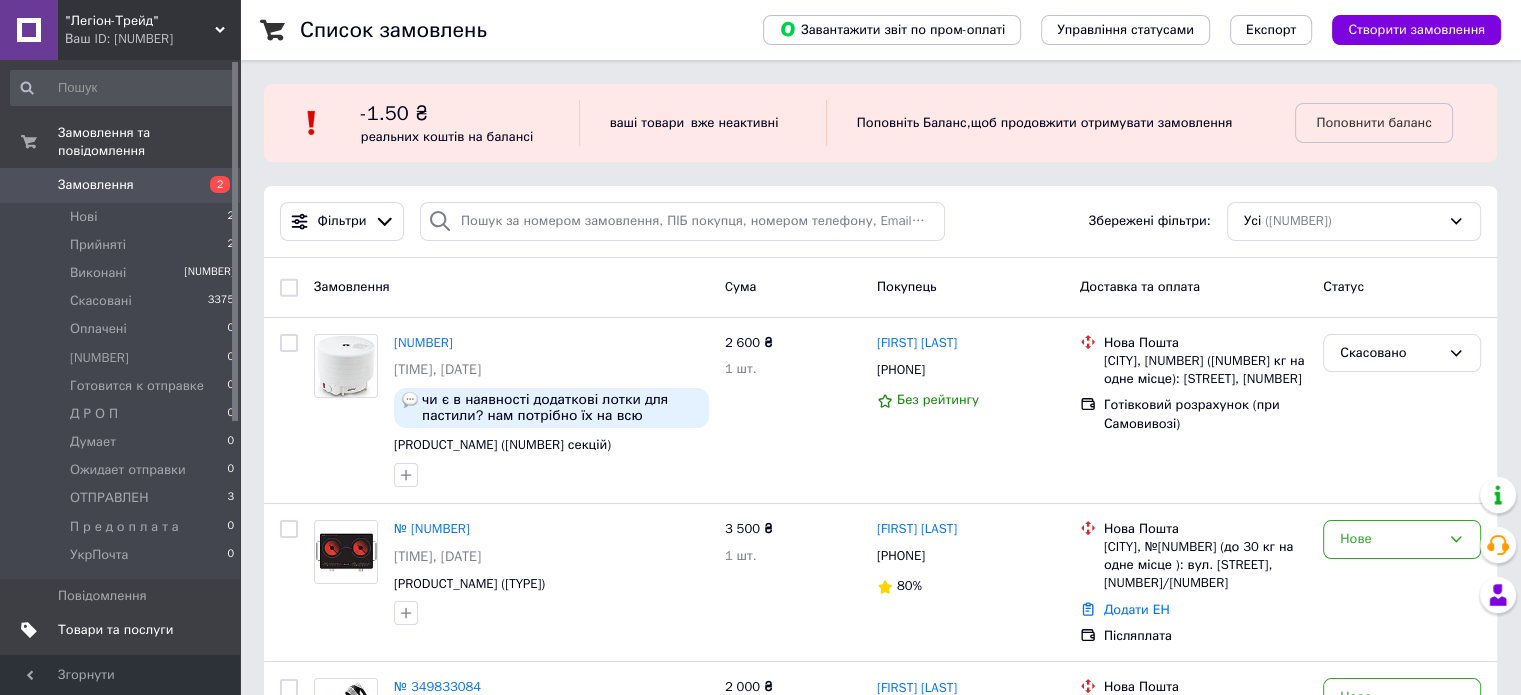 click on "Товари та послуги" at bounding box center [115, 630] 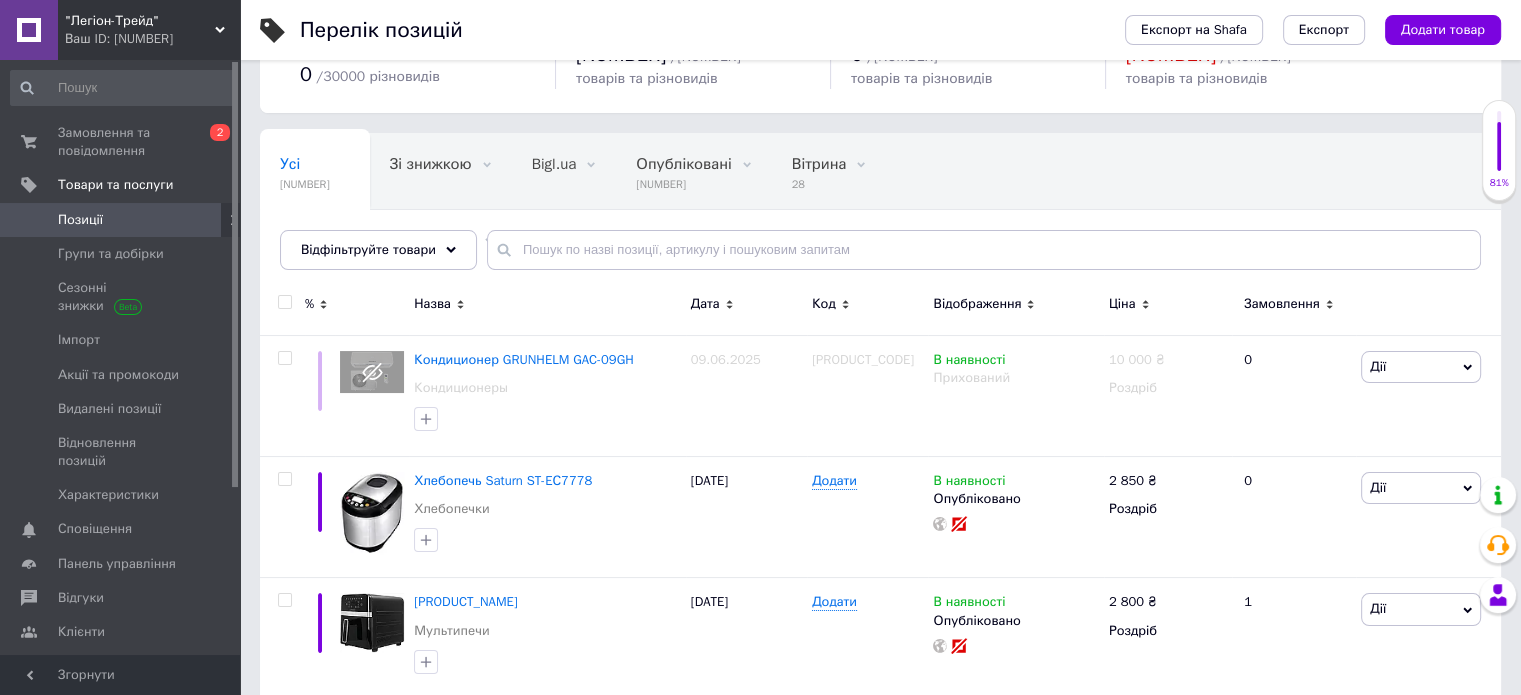 scroll, scrollTop: 300, scrollLeft: 0, axis: vertical 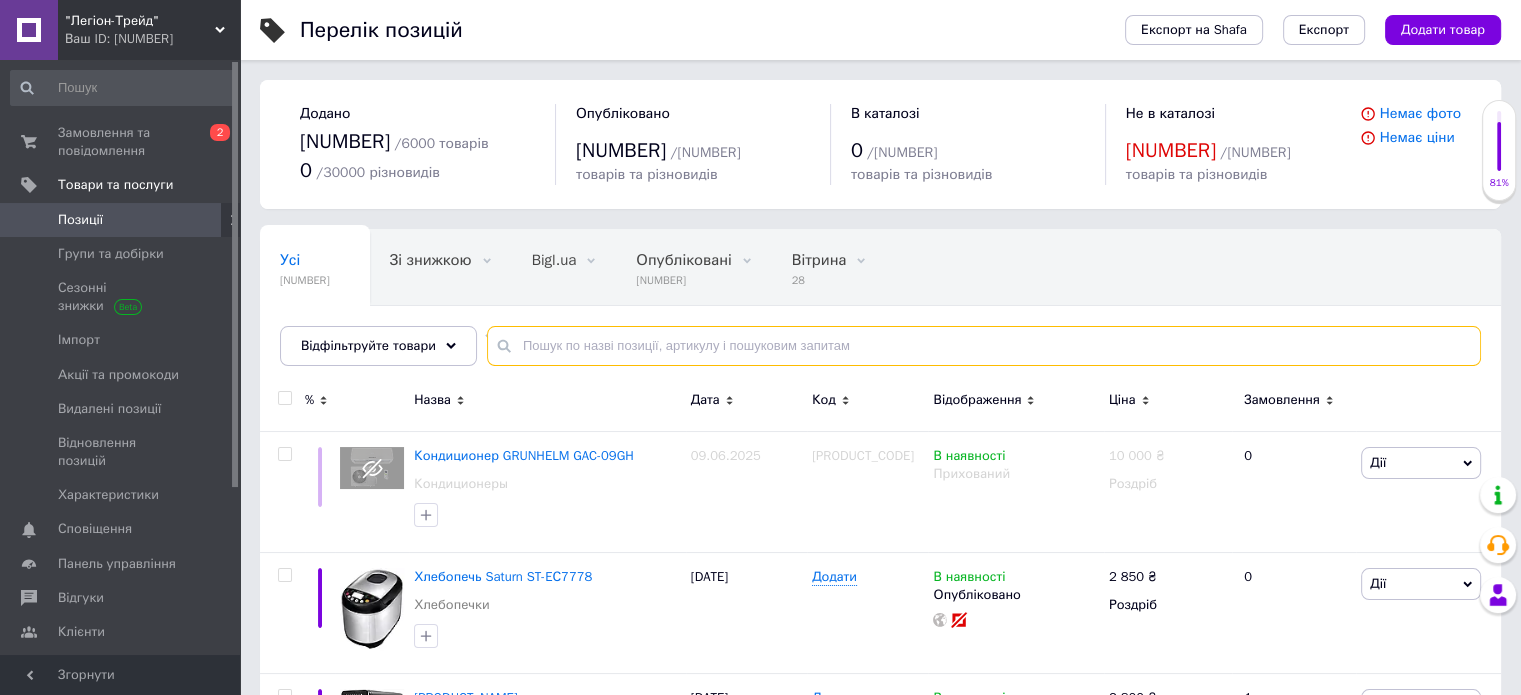 click at bounding box center (984, 346) 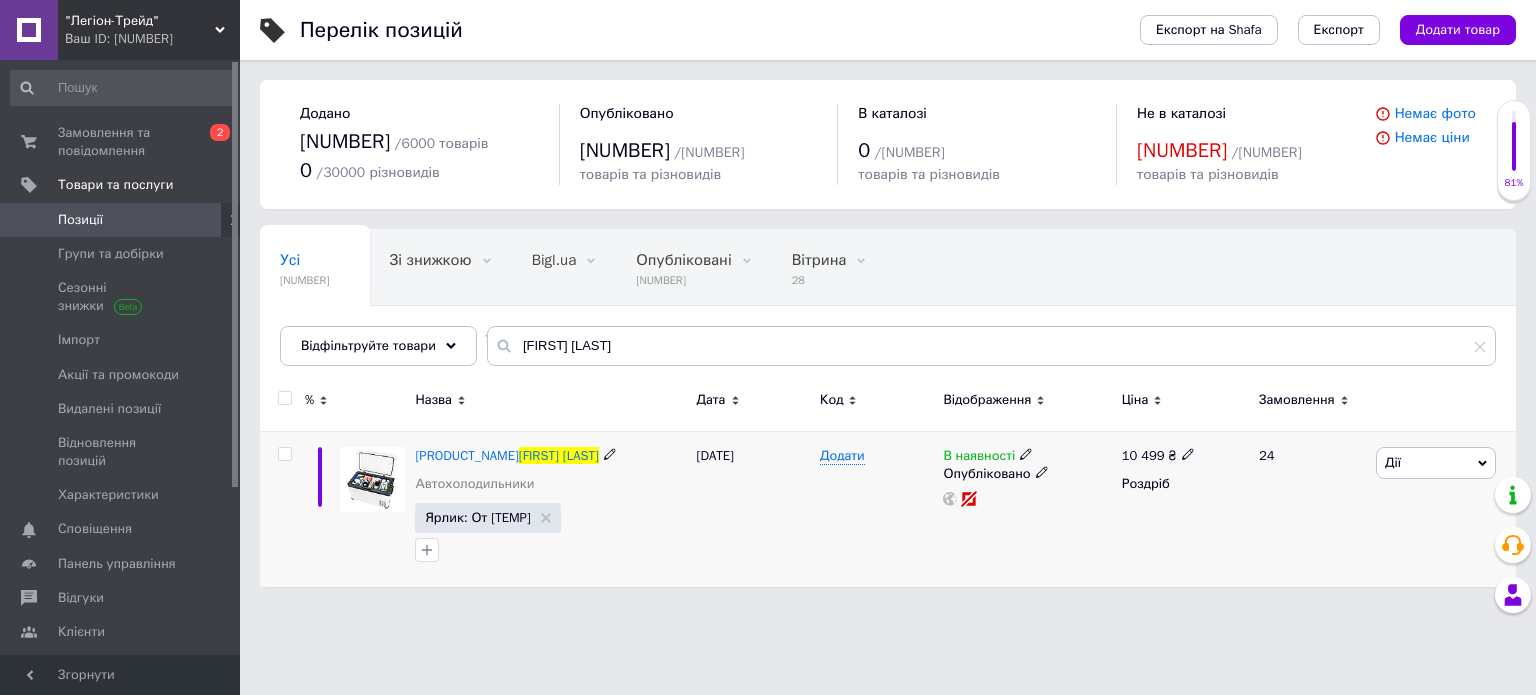 click at bounding box center [1188, 454] 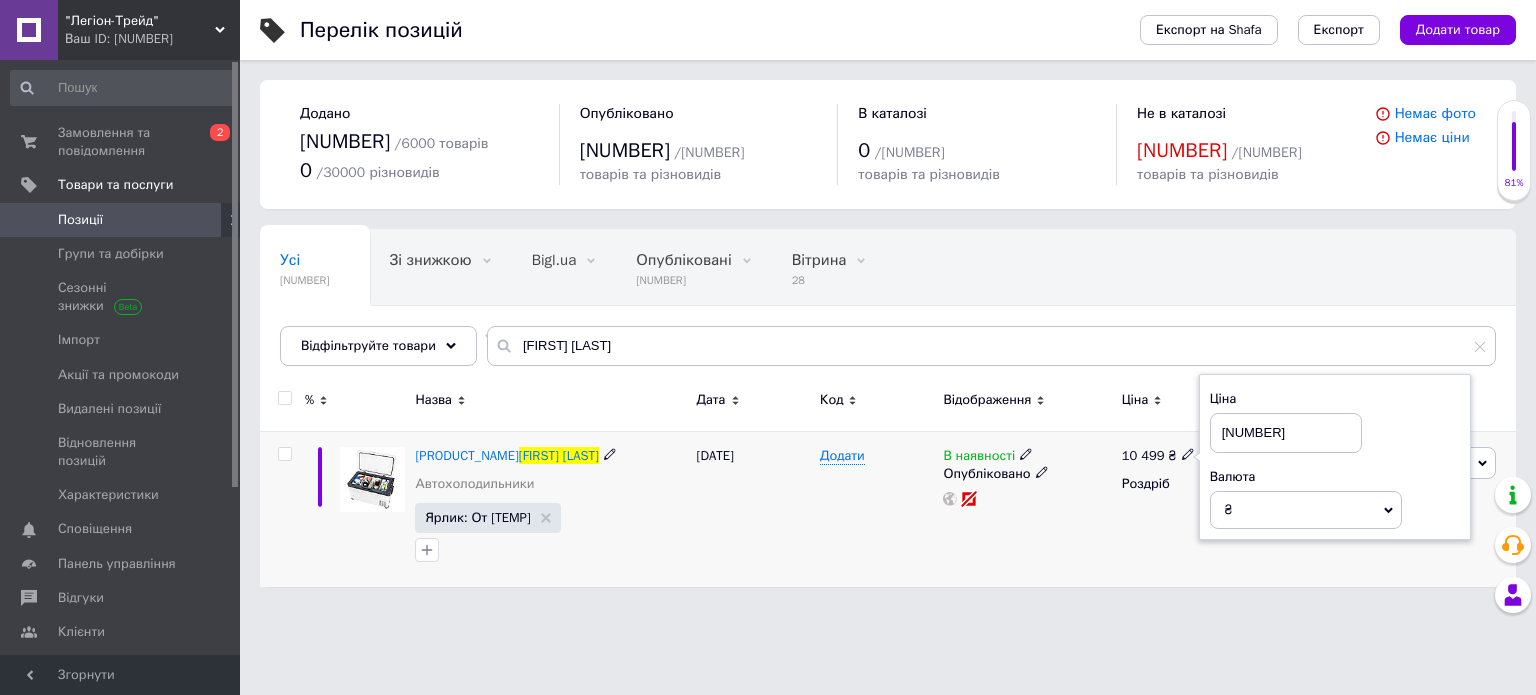 click on "[NUMBER]" at bounding box center (1286, 433) 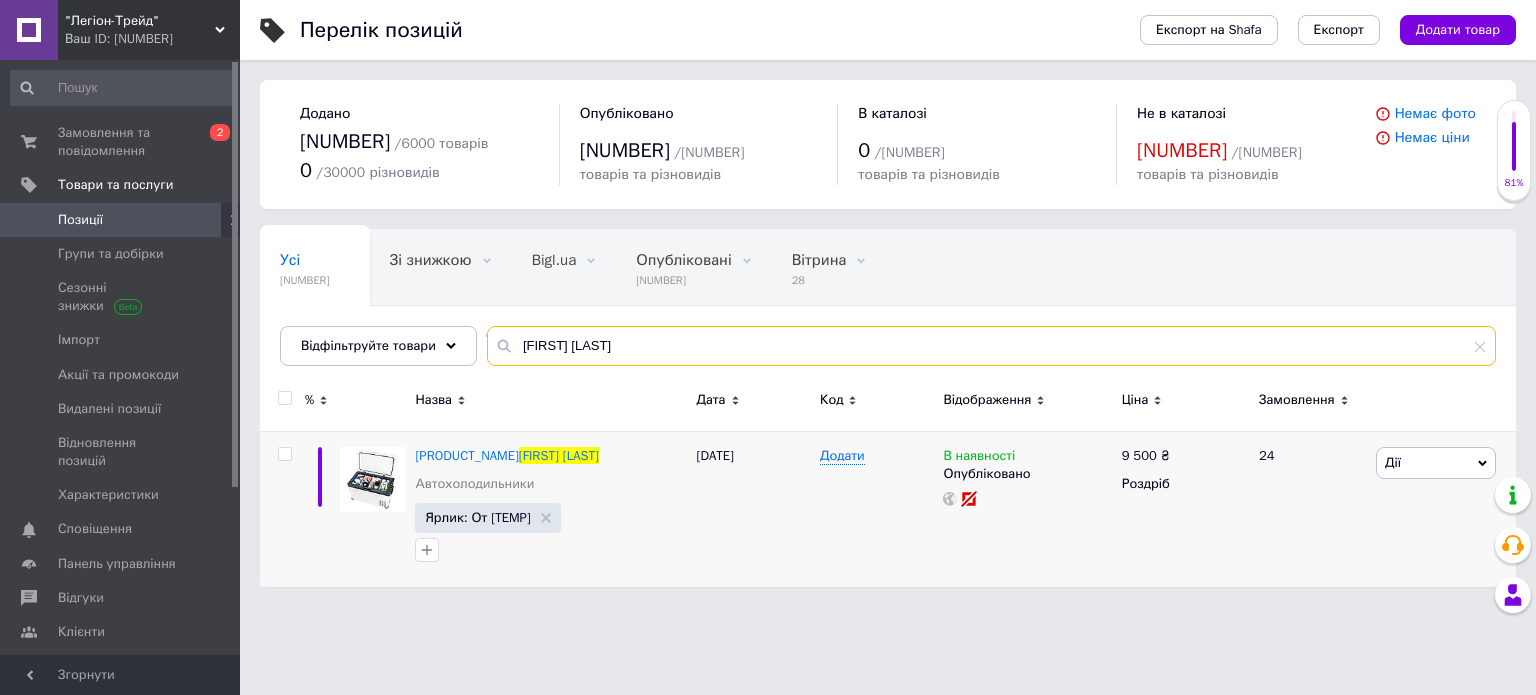 click on "[FIRST] [LAST]" at bounding box center (991, 346) 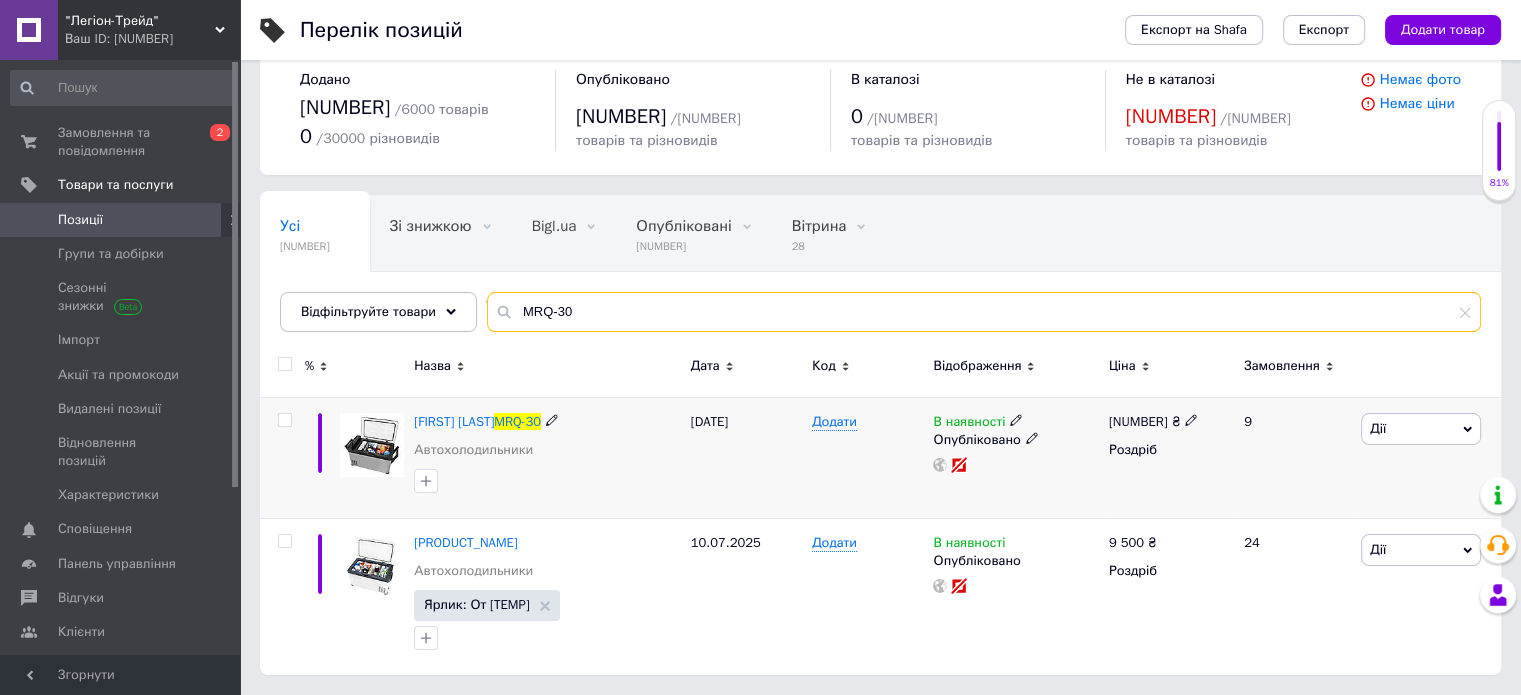 scroll, scrollTop: 104, scrollLeft: 0, axis: vertical 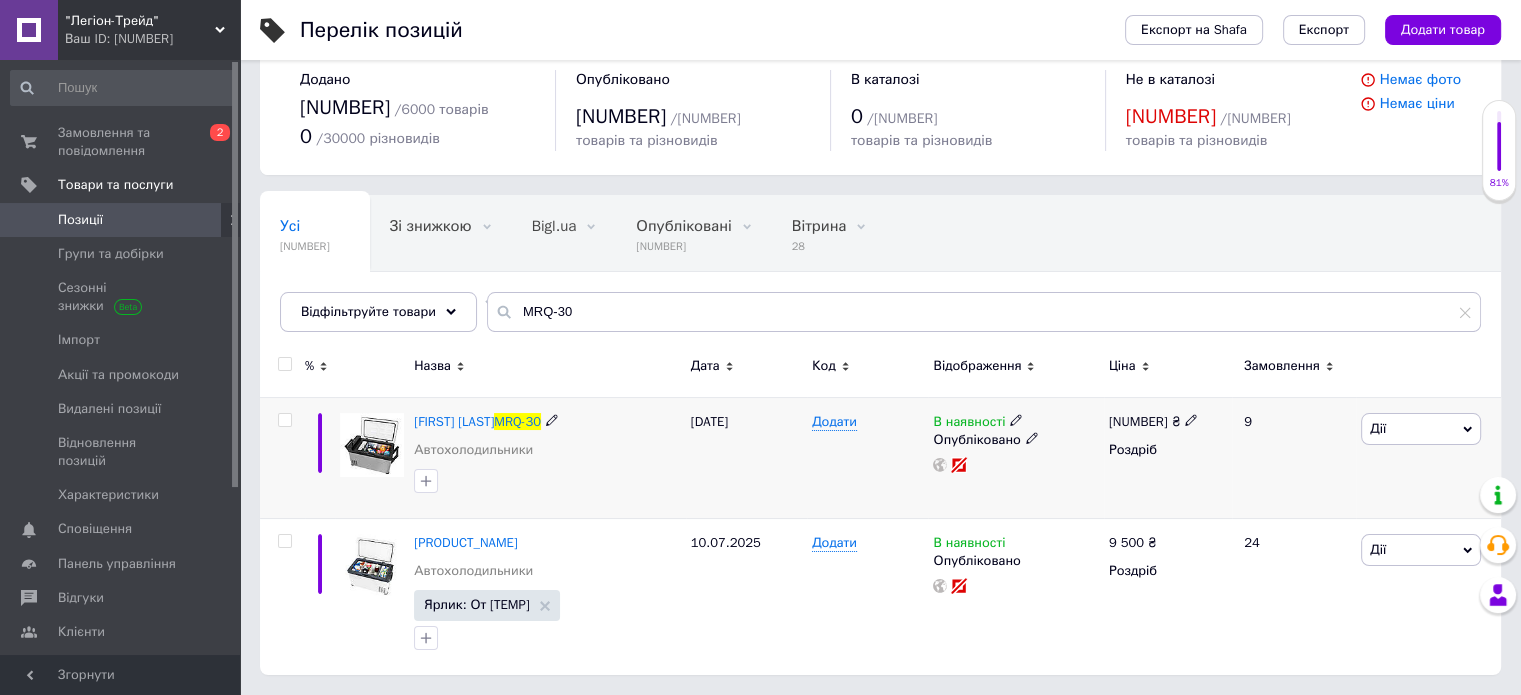 click at bounding box center (1190, 419) 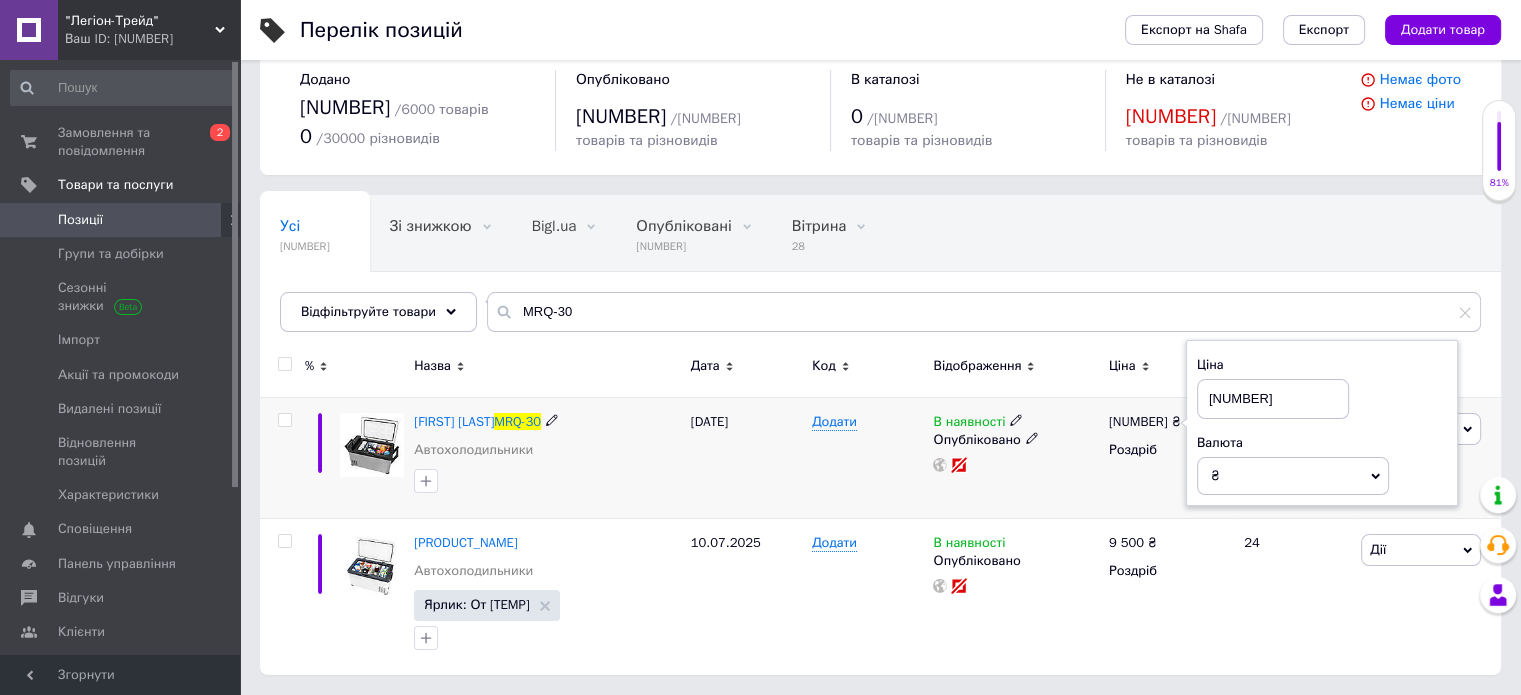 click on "Ціна [NUMBER] Валюта ₴ $ EUR CHF GBP ¥ PLN ₸ MDL HUF KGS CNY TRY KRW lei" at bounding box center (1322, 423) 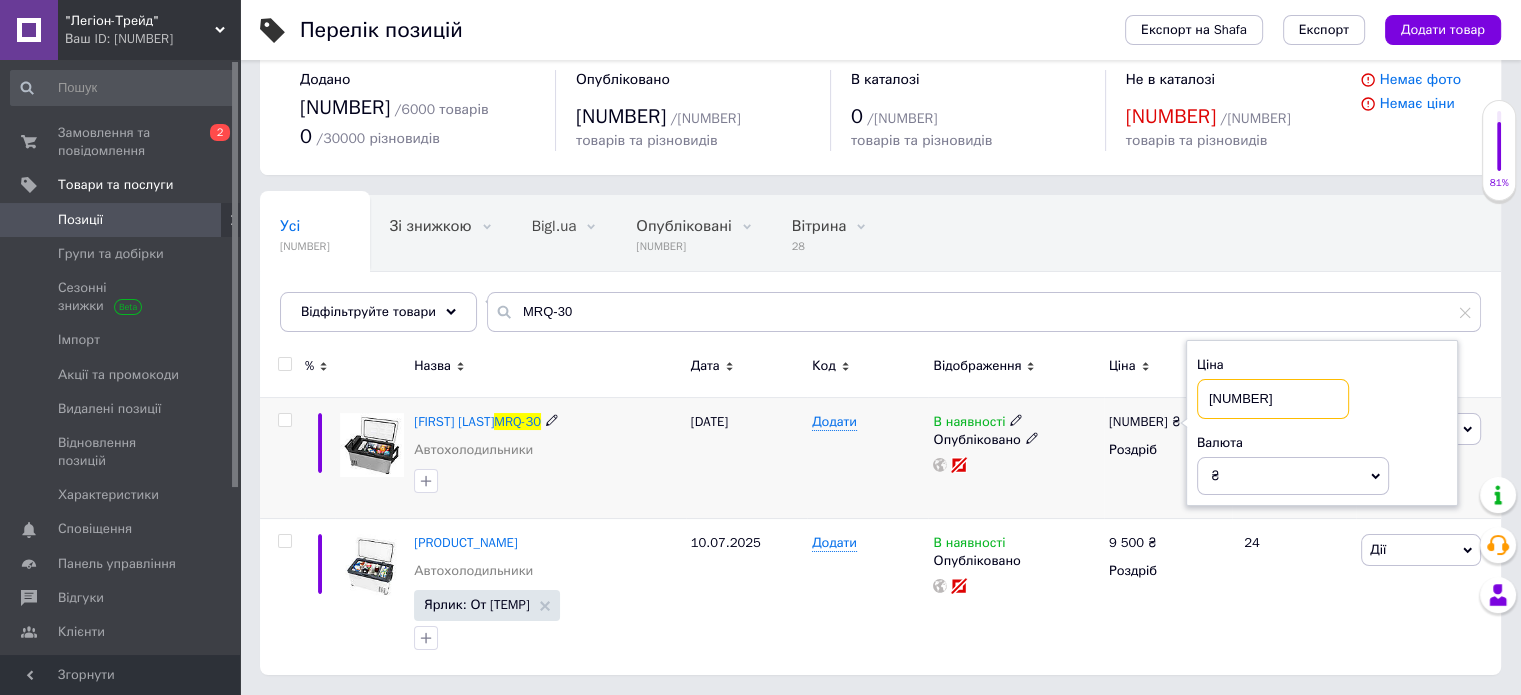 click on "[NUMBER]" at bounding box center [1273, 399] 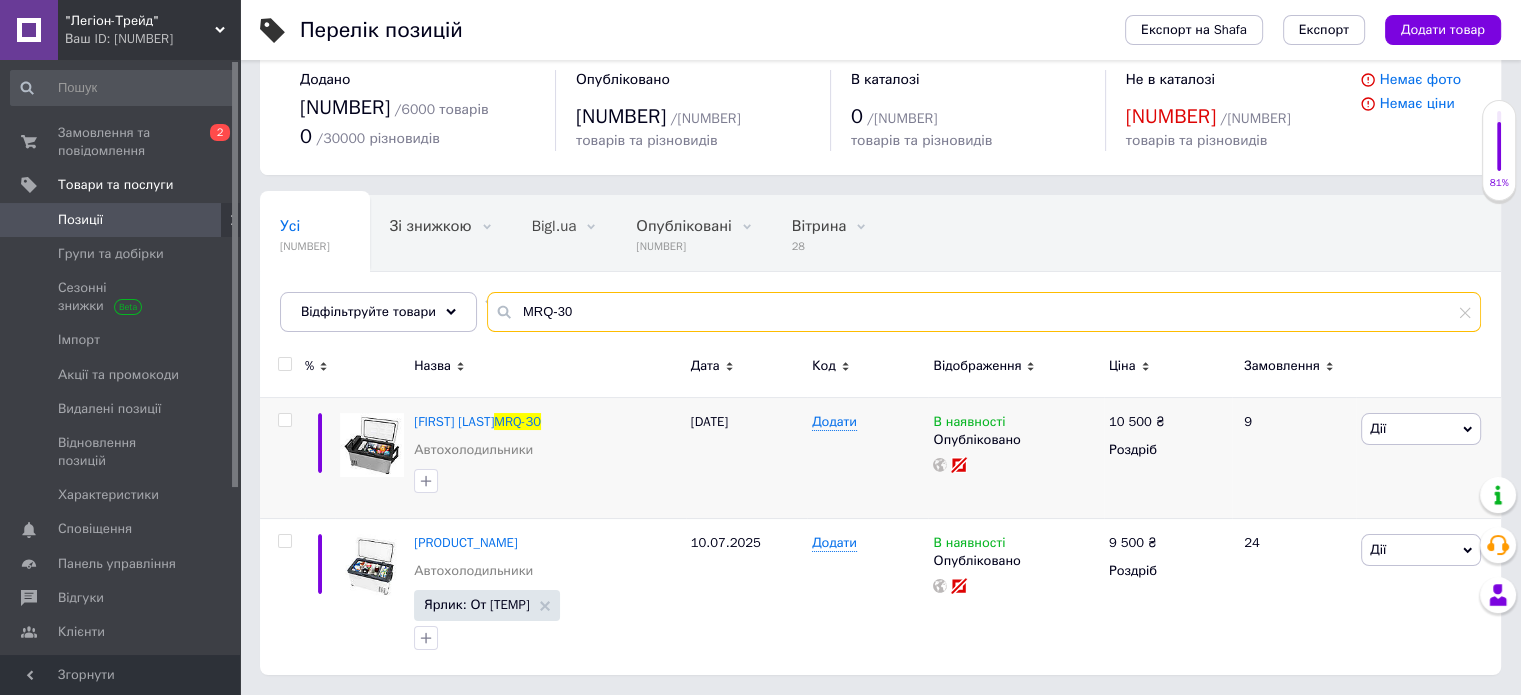 click on "MRQ-30" at bounding box center (984, 312) 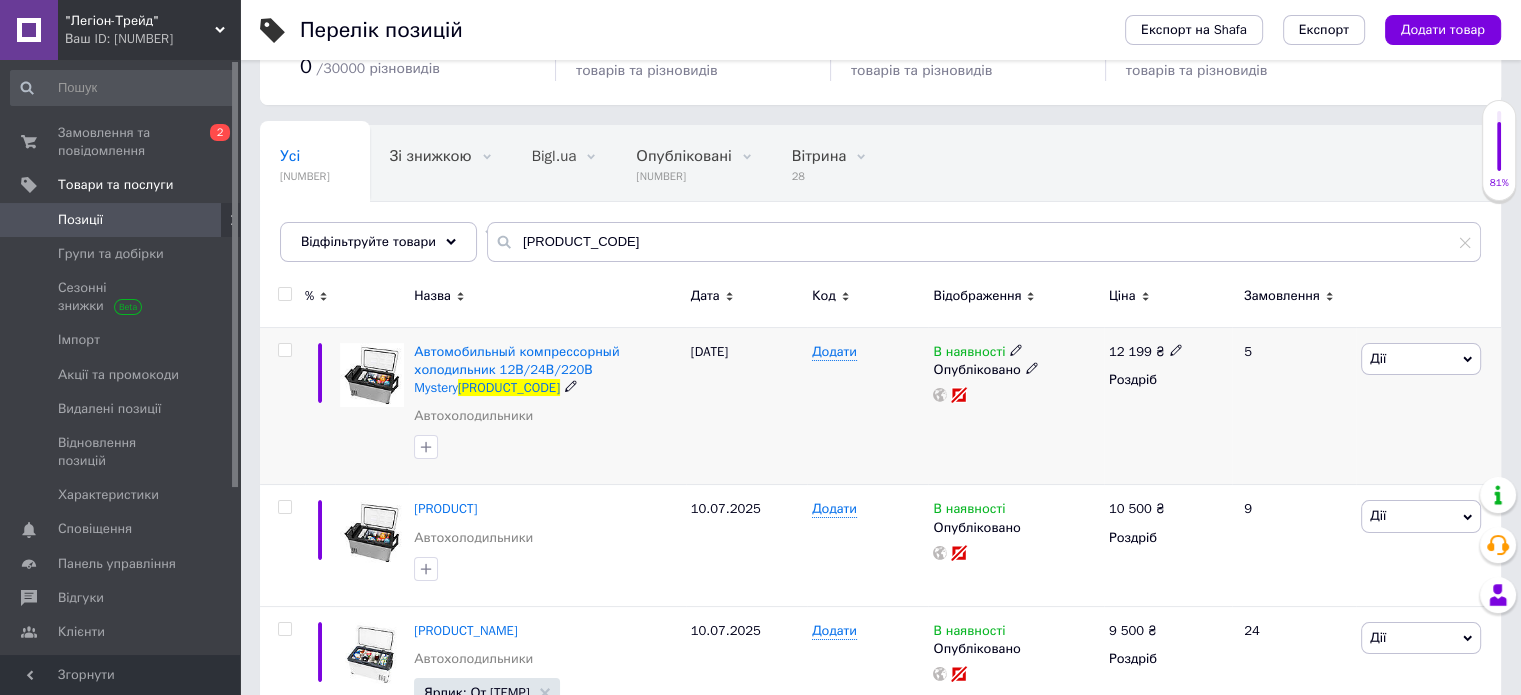 click on "12 199   ₴ Роздріб" at bounding box center [1168, 299] 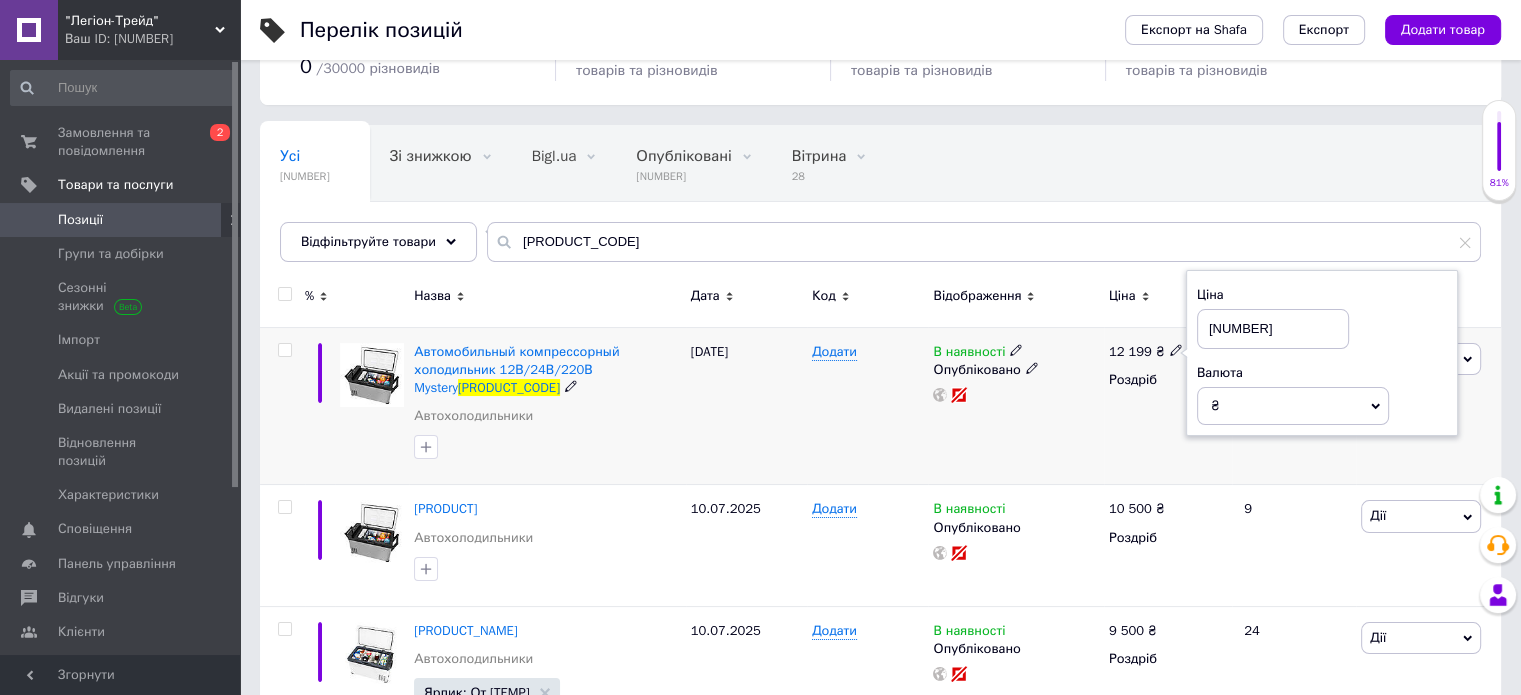 click on "[NUMBER]" at bounding box center [1273, 329] 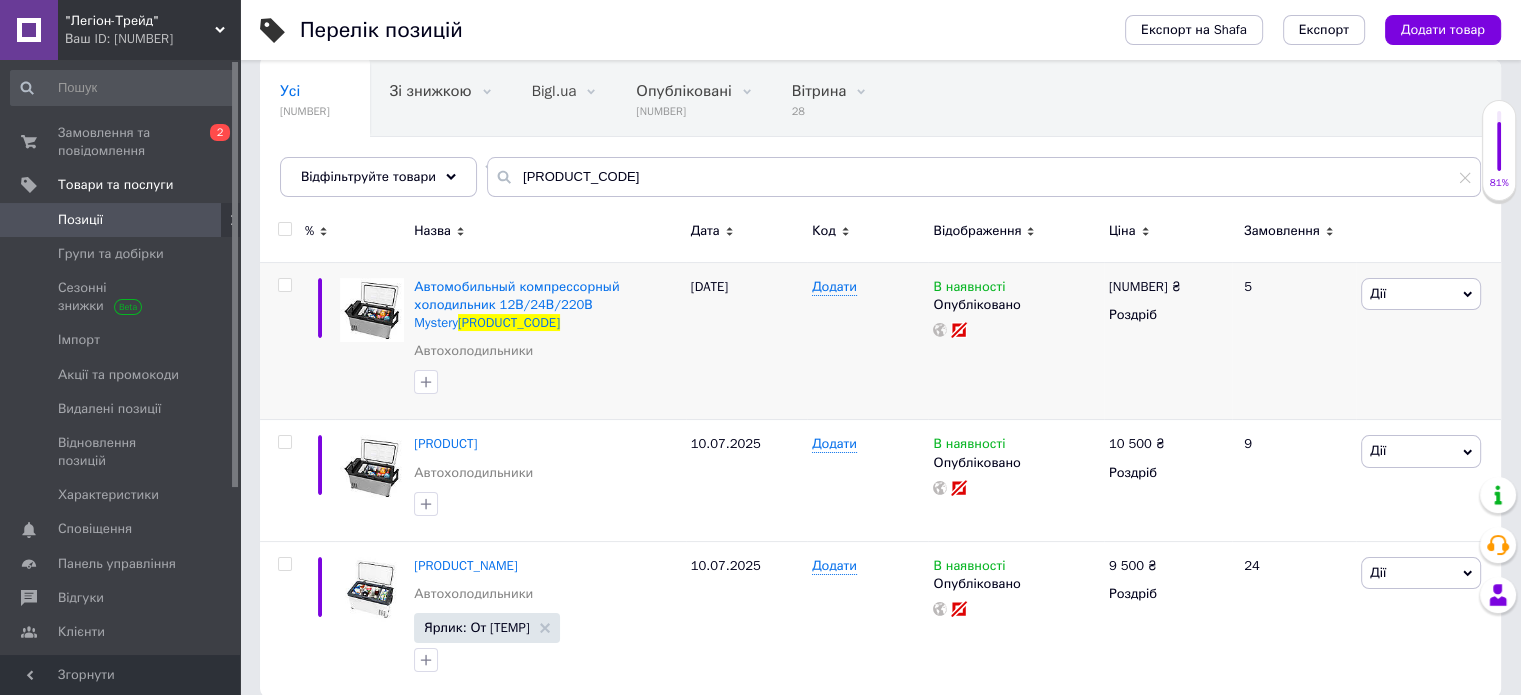 scroll, scrollTop: 204, scrollLeft: 0, axis: vertical 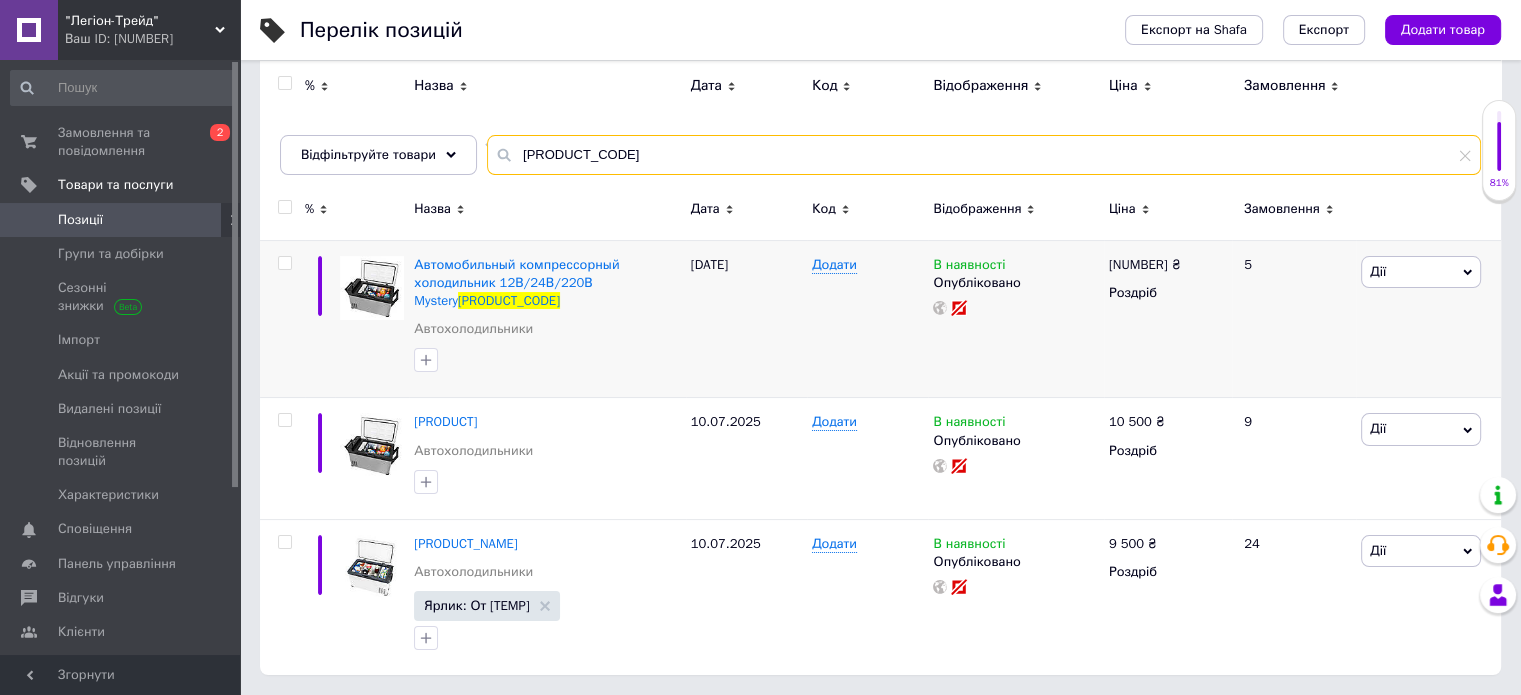 click on "[PRODUCT_CODE]" at bounding box center (984, 155) 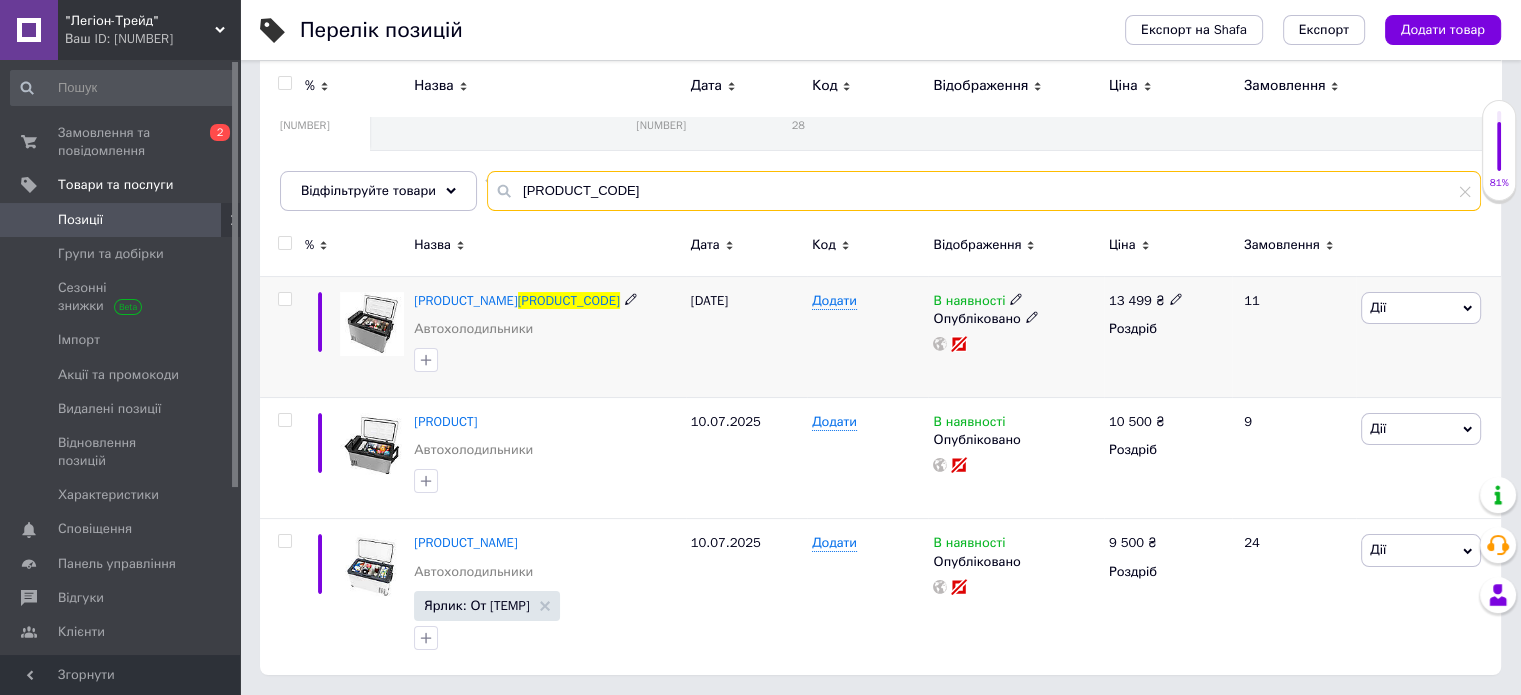 type on "[PRODUCT_CODE]" 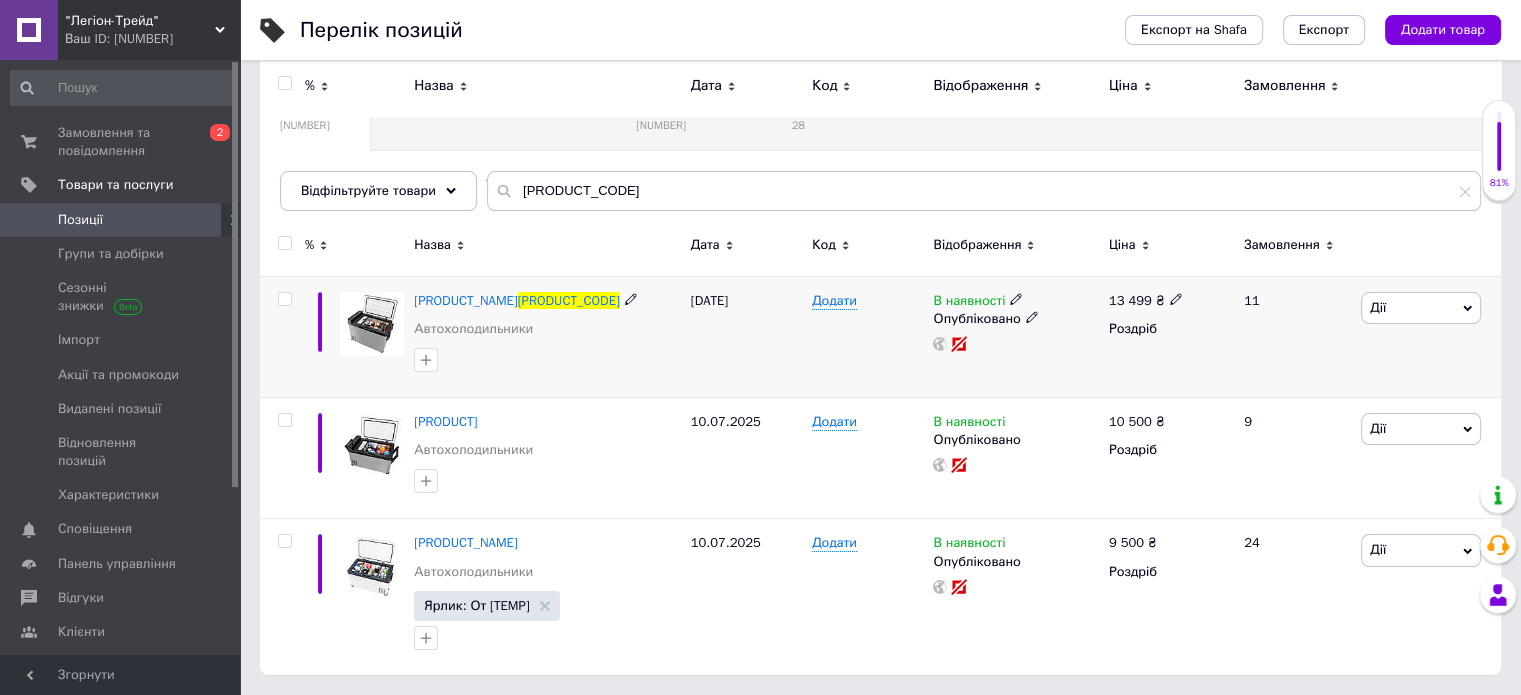 click at bounding box center [1175, 298] 